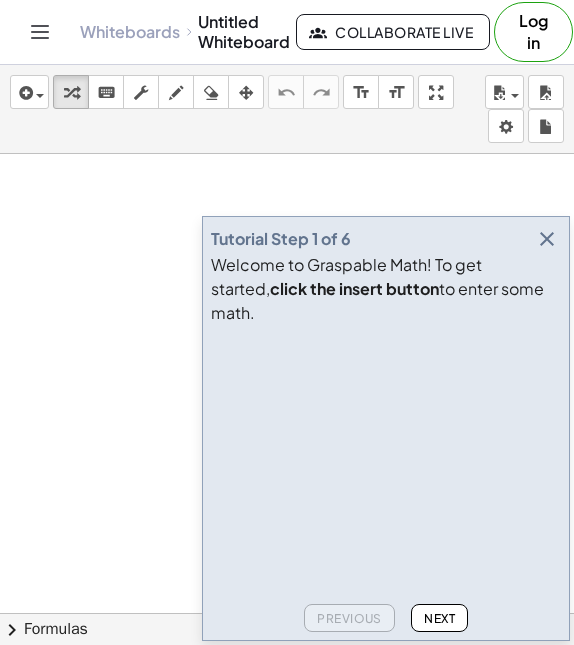 scroll, scrollTop: 0, scrollLeft: 0, axis: both 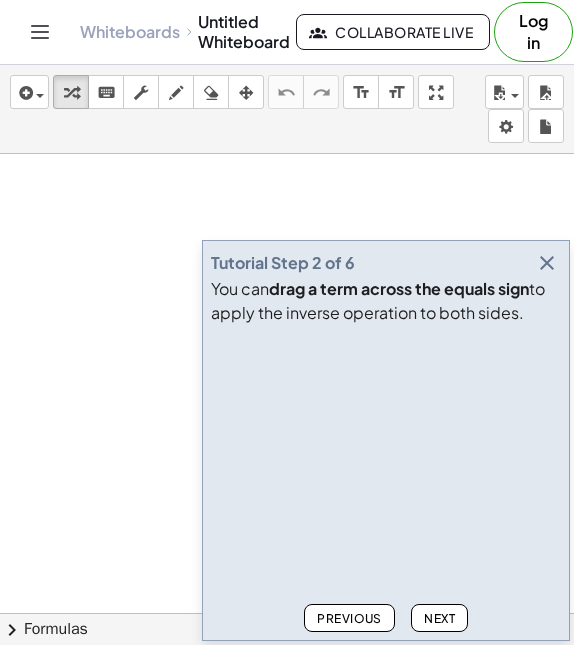 click on "Next" 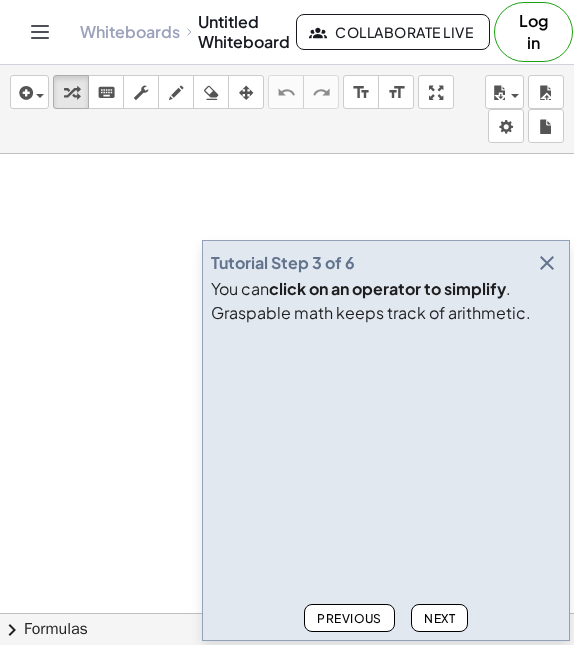 click on "Next" 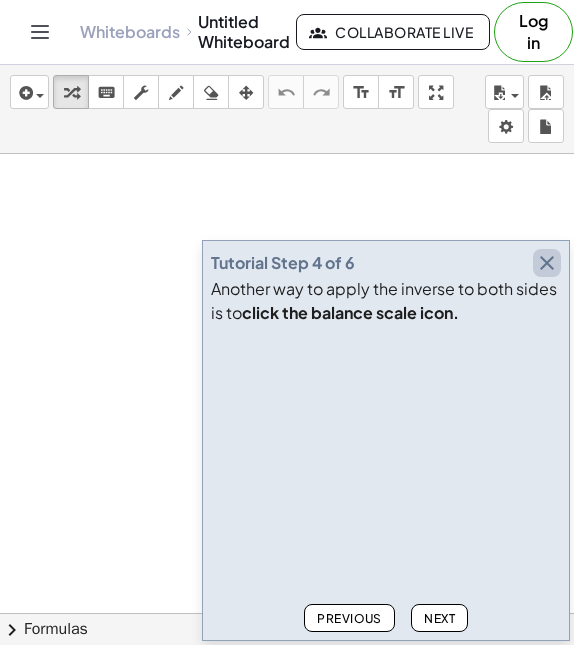 click at bounding box center (547, 263) 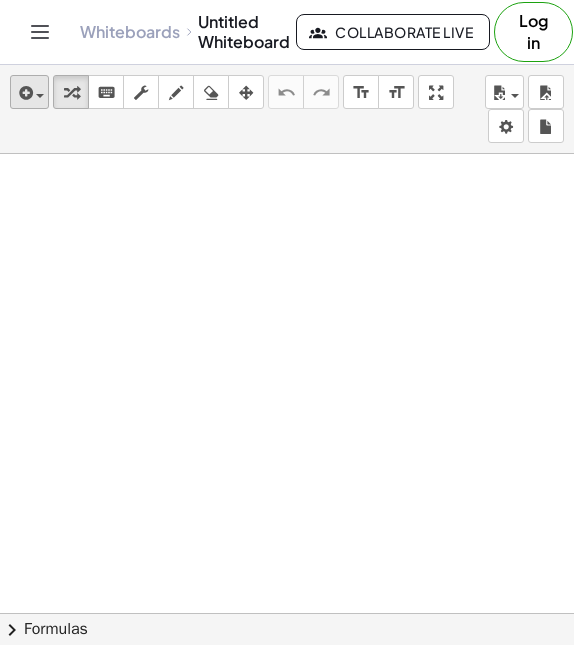 click at bounding box center [24, 93] 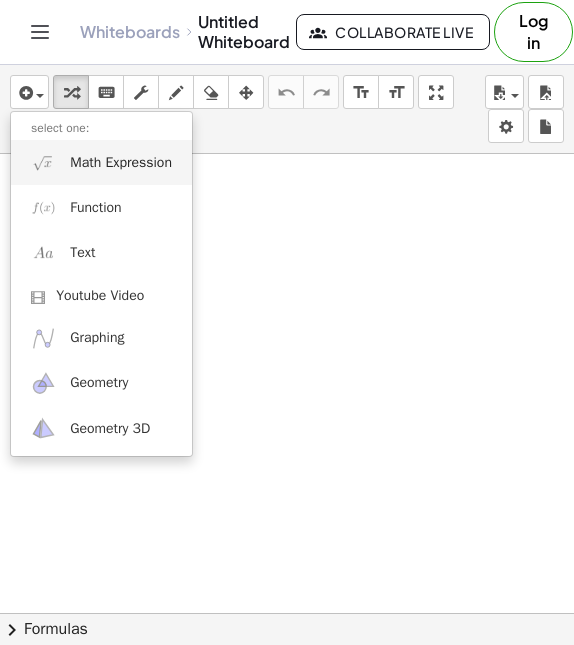 click on "Math Expression" at bounding box center [101, 162] 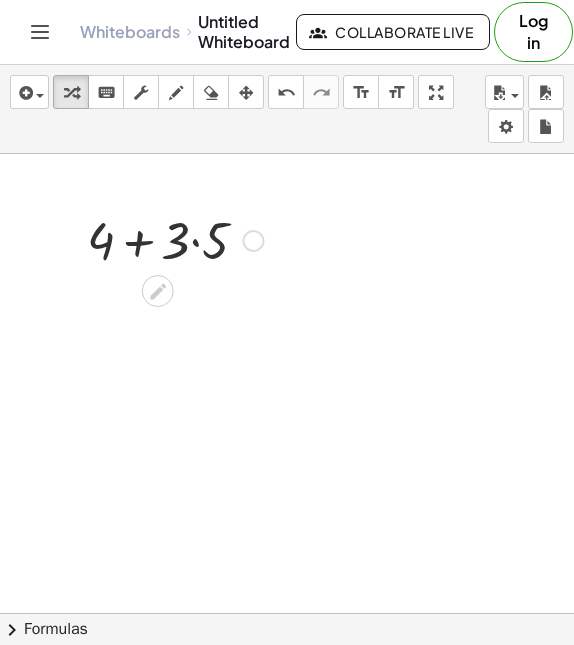 click at bounding box center [175, 239] 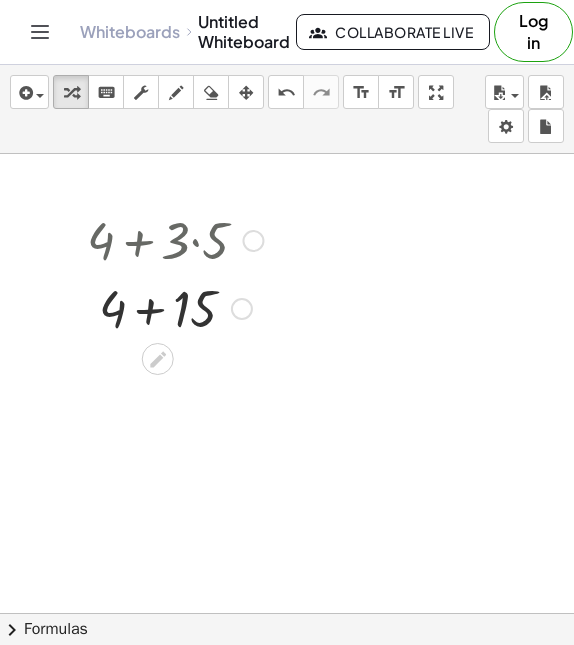 click at bounding box center [175, 307] 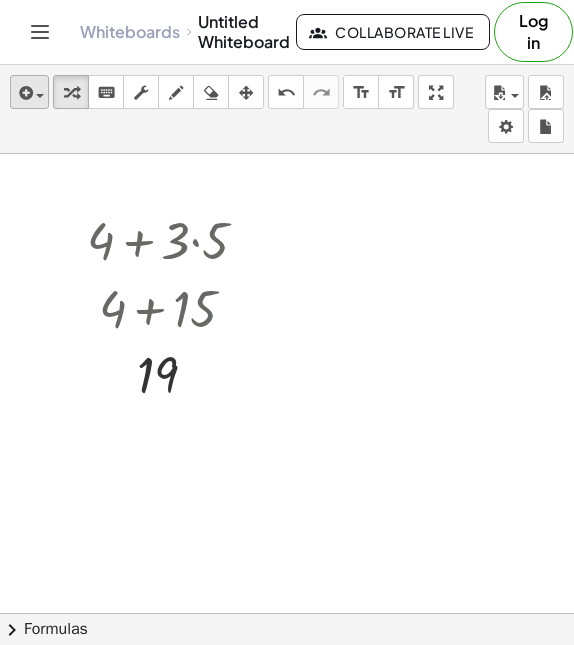 click at bounding box center (29, 92) 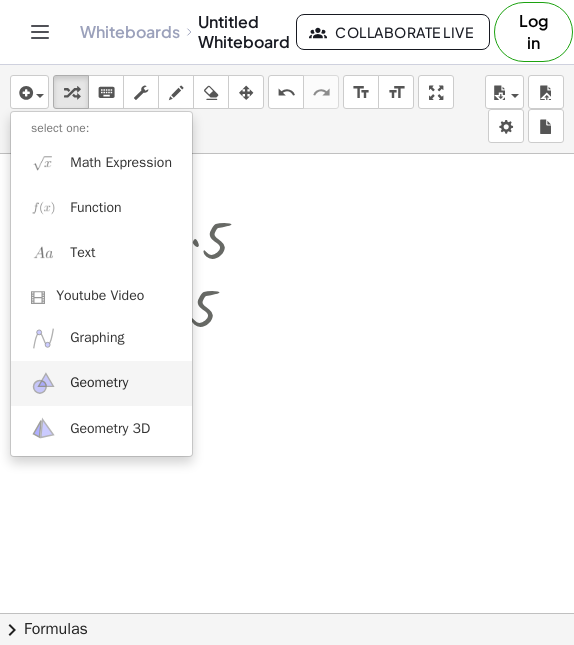click on "Geometry" at bounding box center (101, 383) 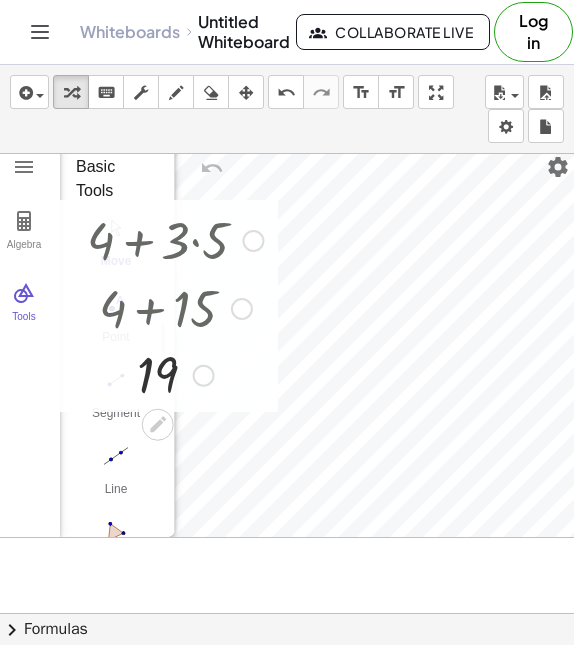 click at bounding box center (175, 307) 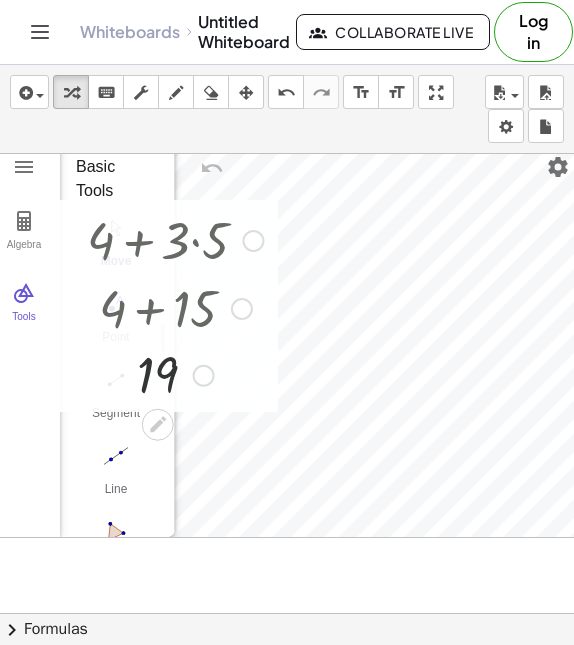 click at bounding box center (204, 376) 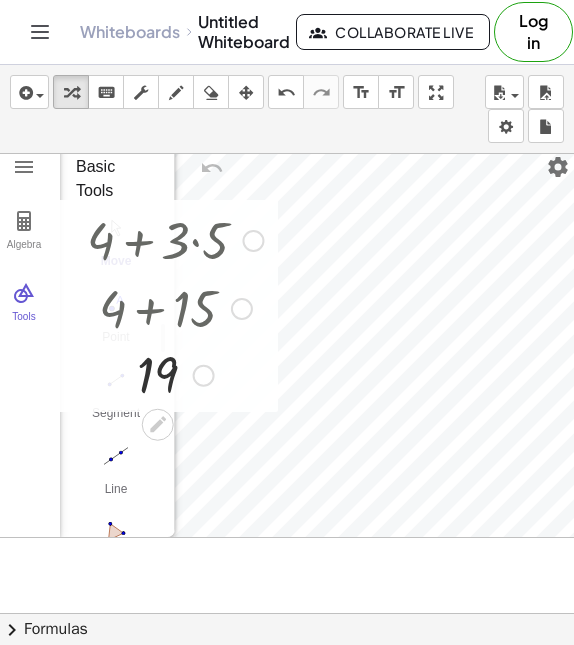 click at bounding box center [175, 239] 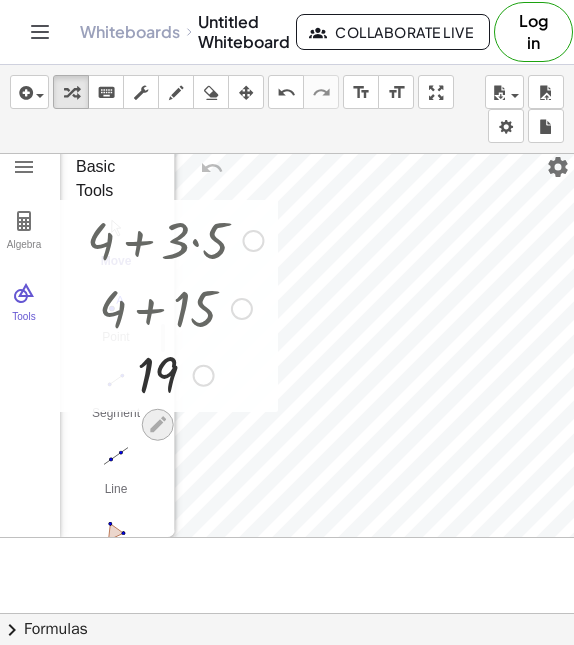click 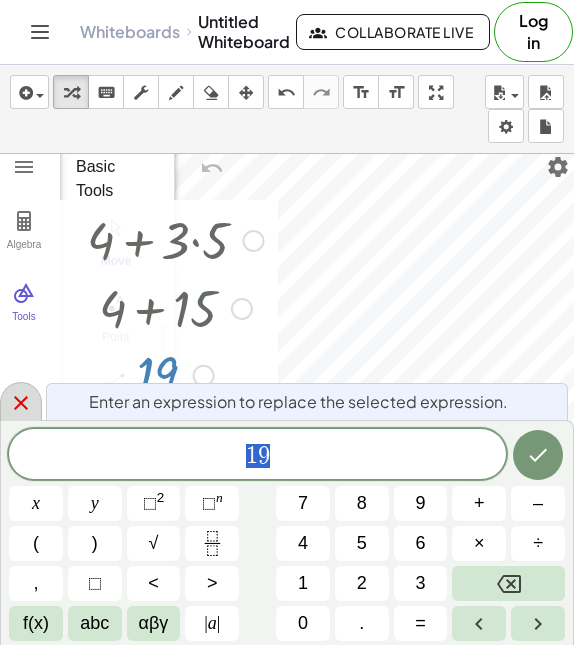 click 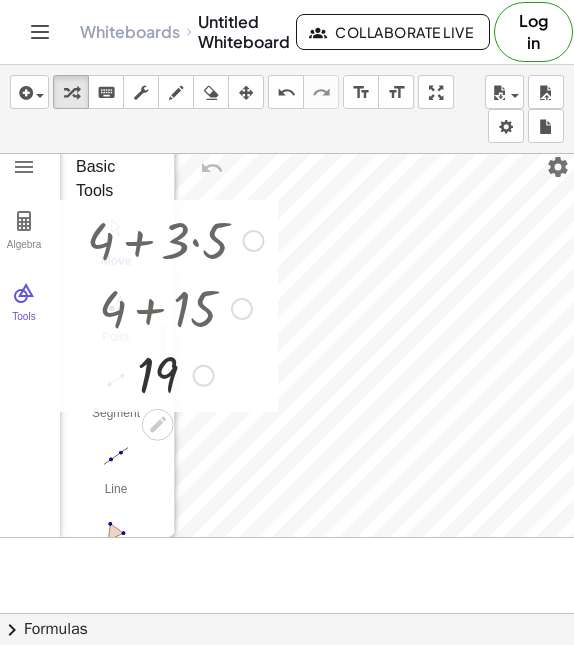 click on "Transform line Copy line as LaTeX Copy derivation as LaTeX Expand new lines: On" at bounding box center [204, 376] 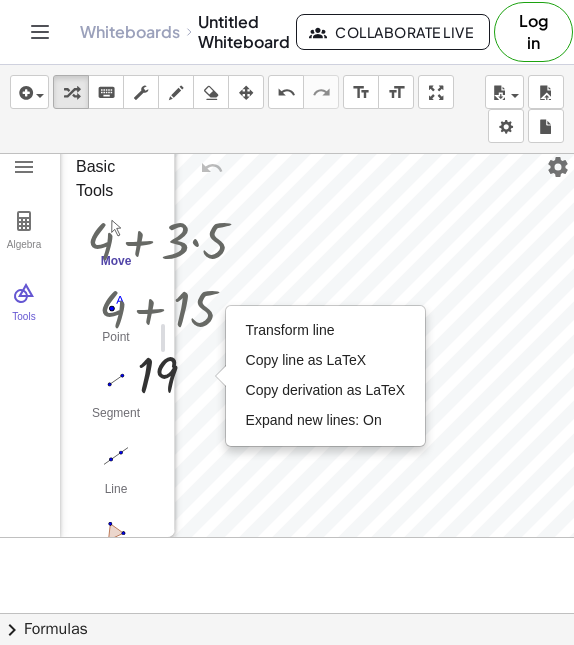 click at bounding box center [253, 241] 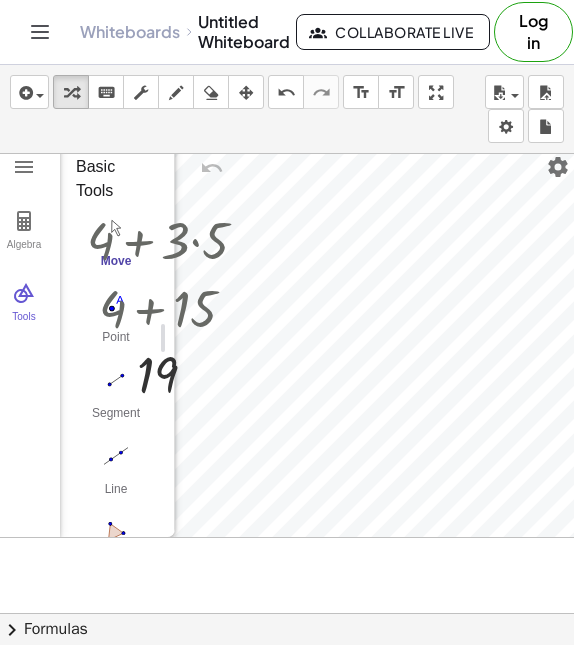 click on "insert select one: Math Expression Function Text Youtube Video Graphing Geometry Geometry 3D transform keyboard keypad scrub draw erase arrange undo undo redo redo format_size smaller format_size larger fullscreen load   save new settings" at bounding box center [287, 109] 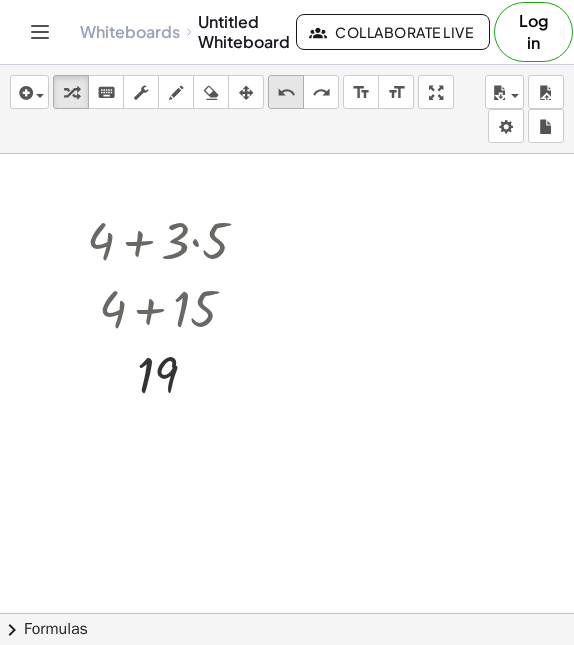 click on "undo" at bounding box center (286, 93) 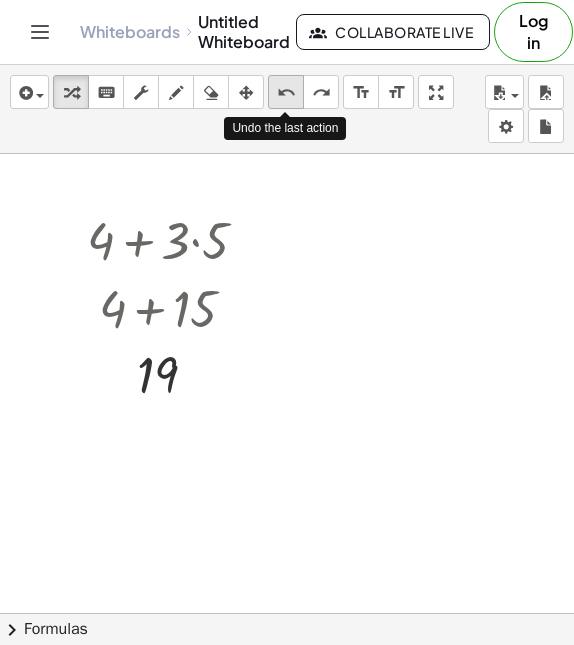 click on "undo" at bounding box center [286, 93] 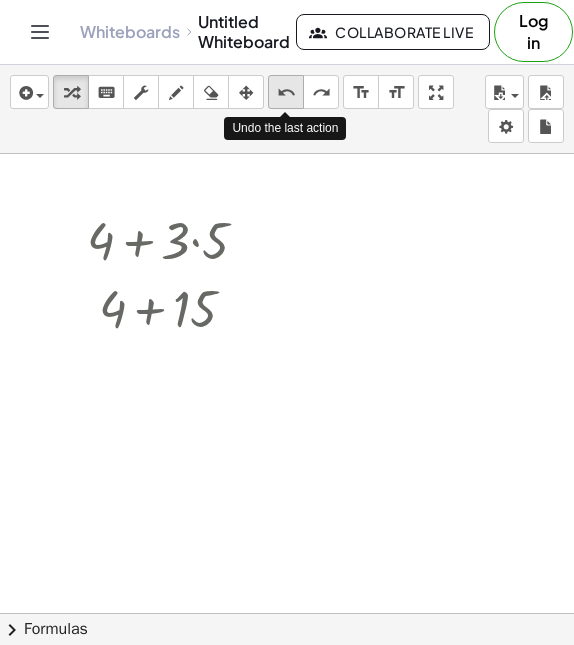 click on "undo" at bounding box center [286, 93] 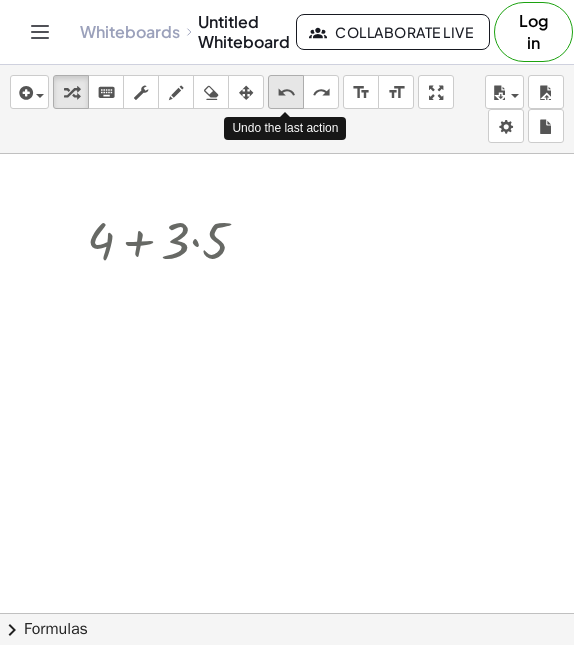 click on "undo" at bounding box center [286, 93] 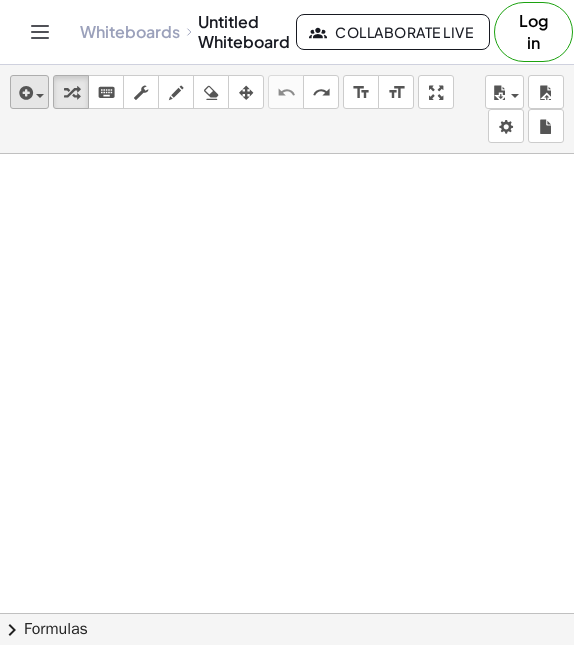 click on "insert" at bounding box center (29, 92) 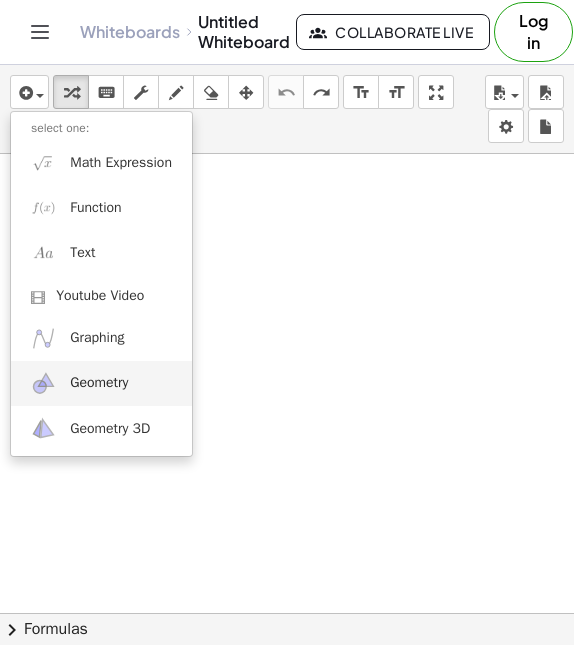 click on "Geometry" at bounding box center [99, 383] 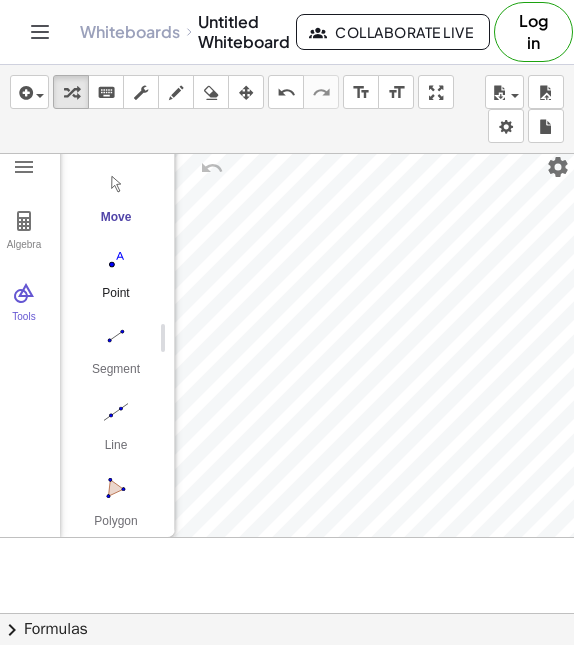 scroll, scrollTop: 46, scrollLeft: 0, axis: vertical 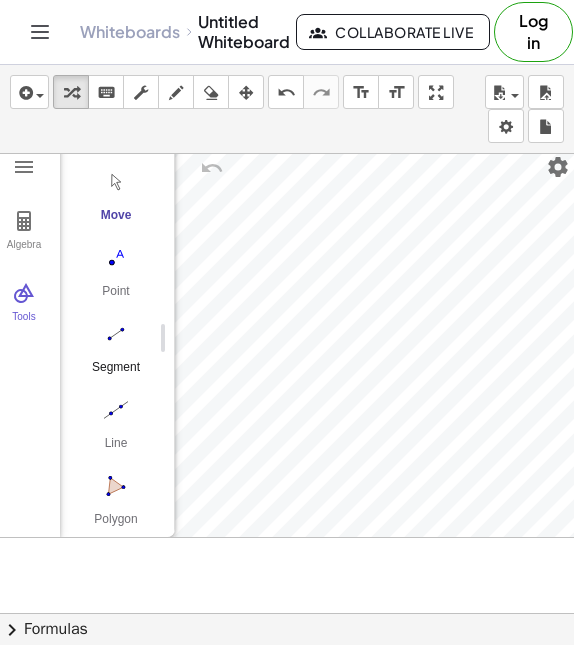 click at bounding box center (116, 334) 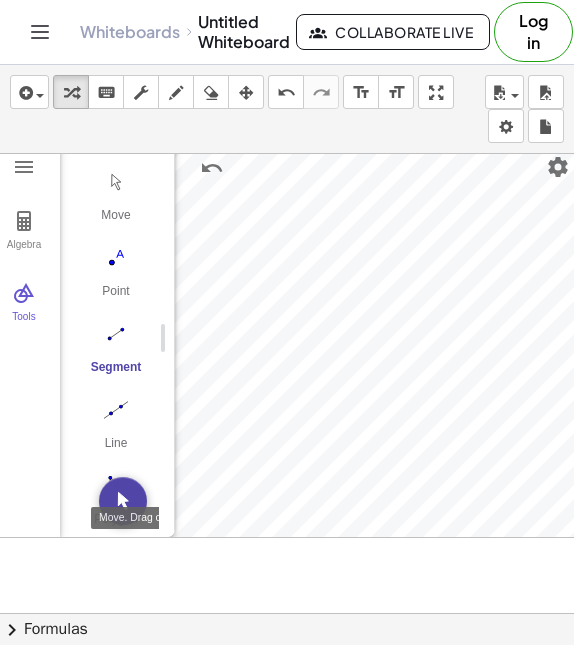 click at bounding box center [123, 501] 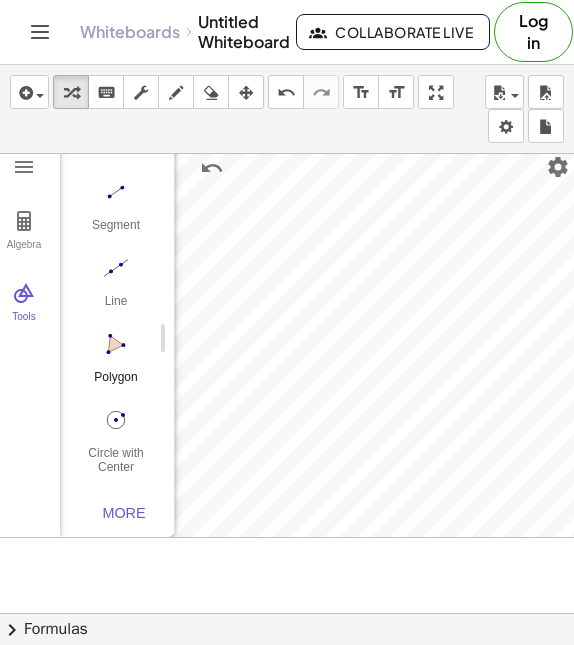 scroll, scrollTop: 200, scrollLeft: 0, axis: vertical 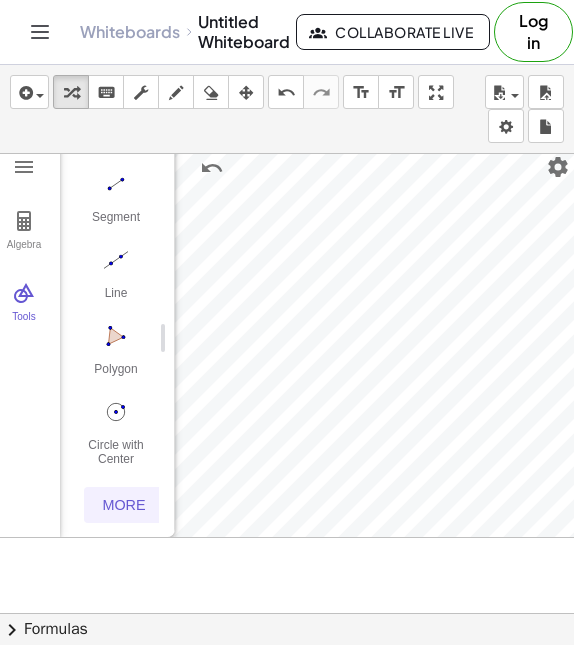 click on "More" at bounding box center [124, 505] 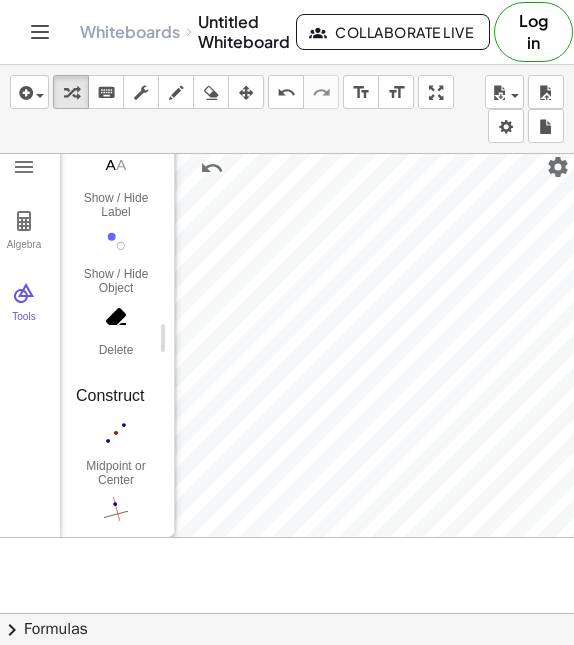 scroll, scrollTop: 634, scrollLeft: 0, axis: vertical 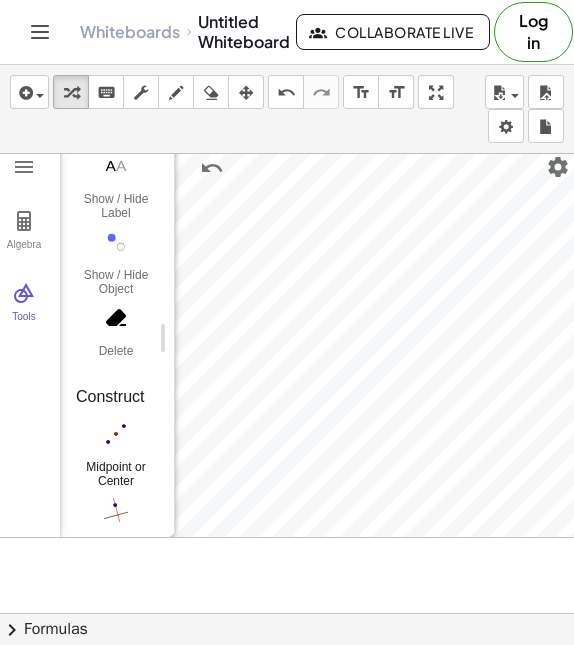 click at bounding box center [116, 434] 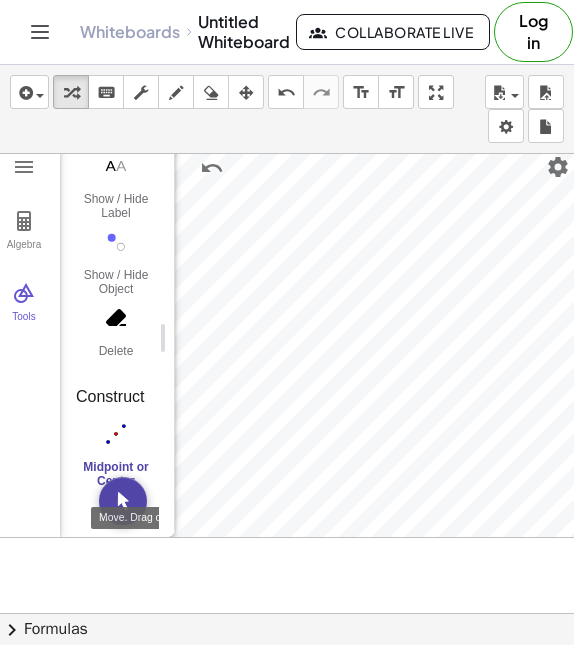 click at bounding box center (123, 501) 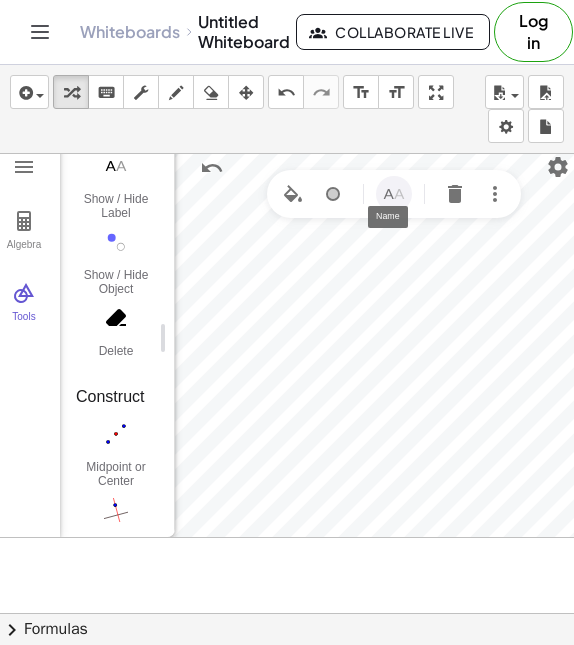 click at bounding box center [394, 194] 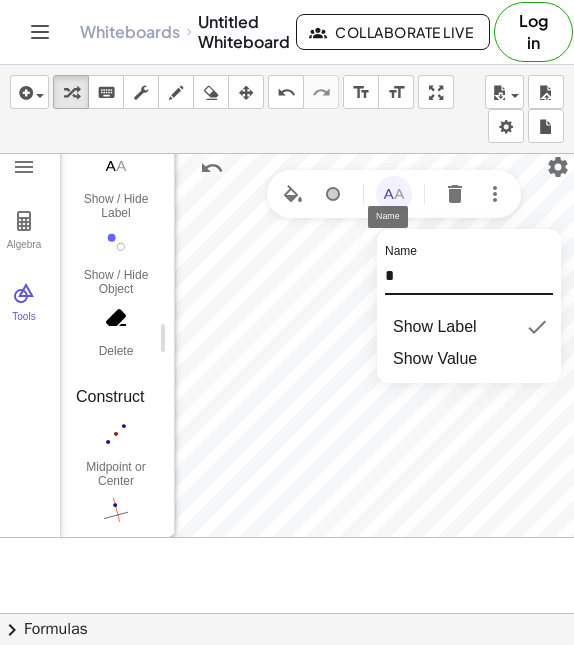 click on "*" at bounding box center [469, 279] 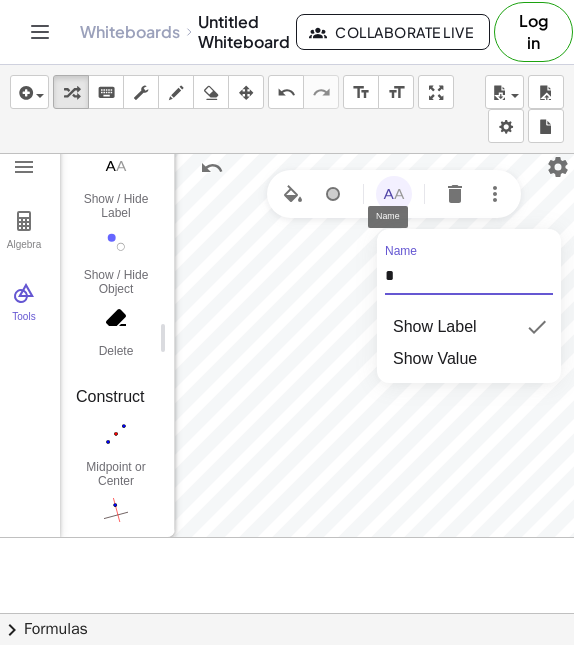 click on "*" at bounding box center [469, 279] 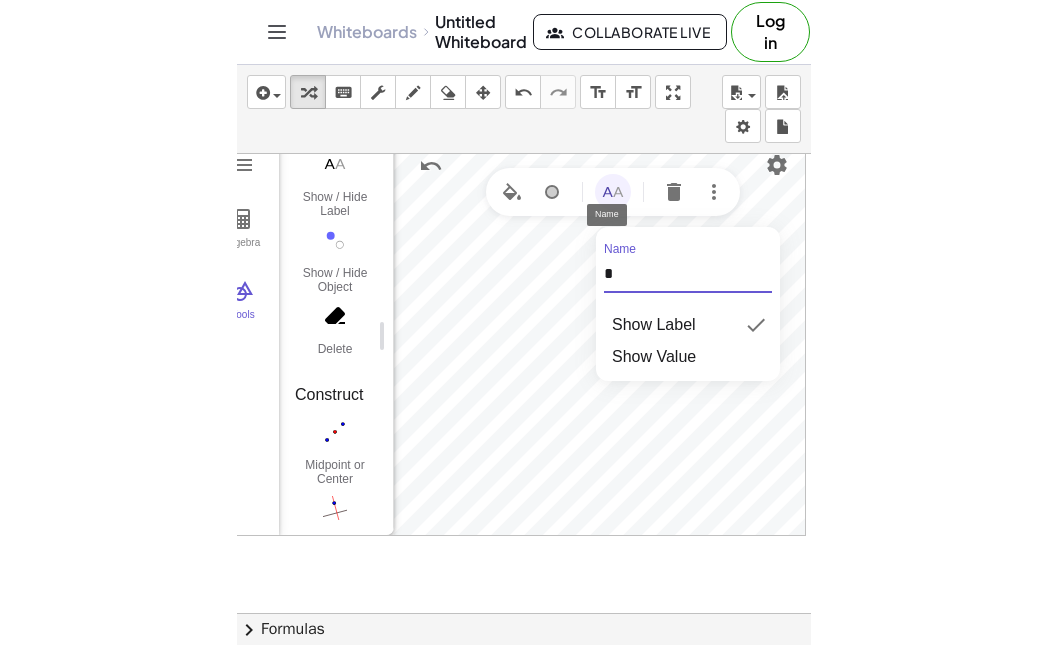 scroll, scrollTop: 48, scrollLeft: 18, axis: both 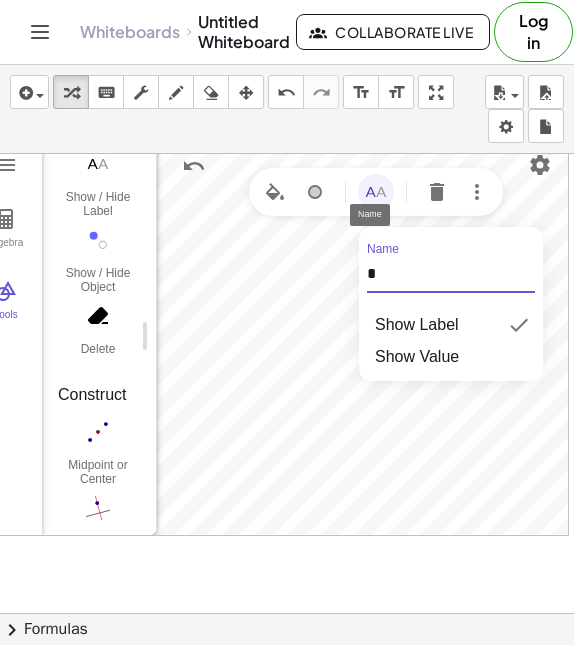 type on "*" 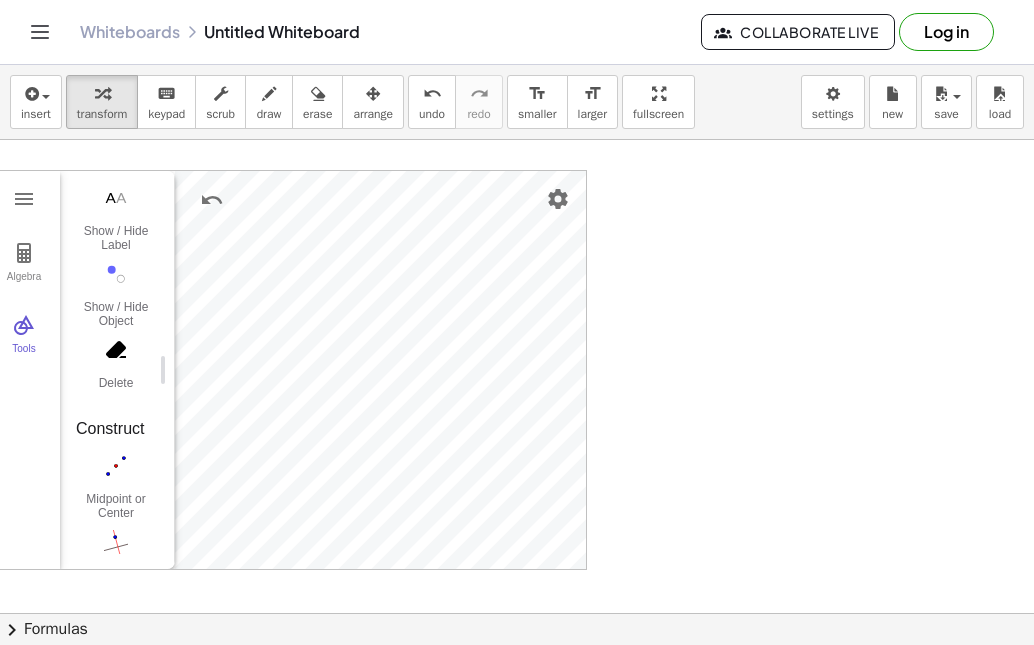 scroll, scrollTop: 0, scrollLeft: 0, axis: both 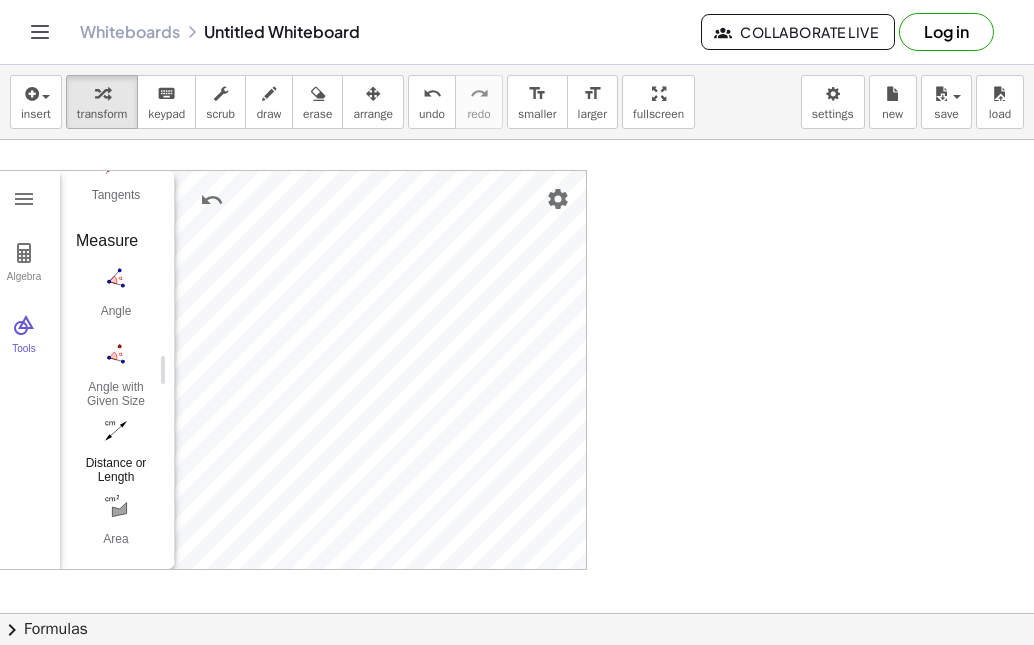 click at bounding box center (116, 430) 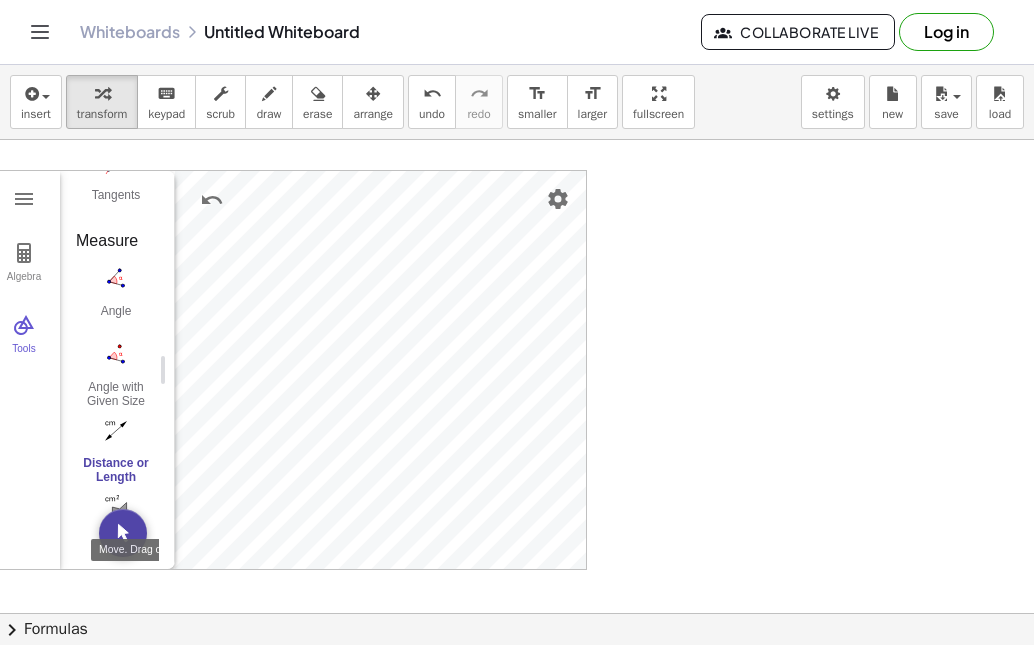 click at bounding box center (123, 533) 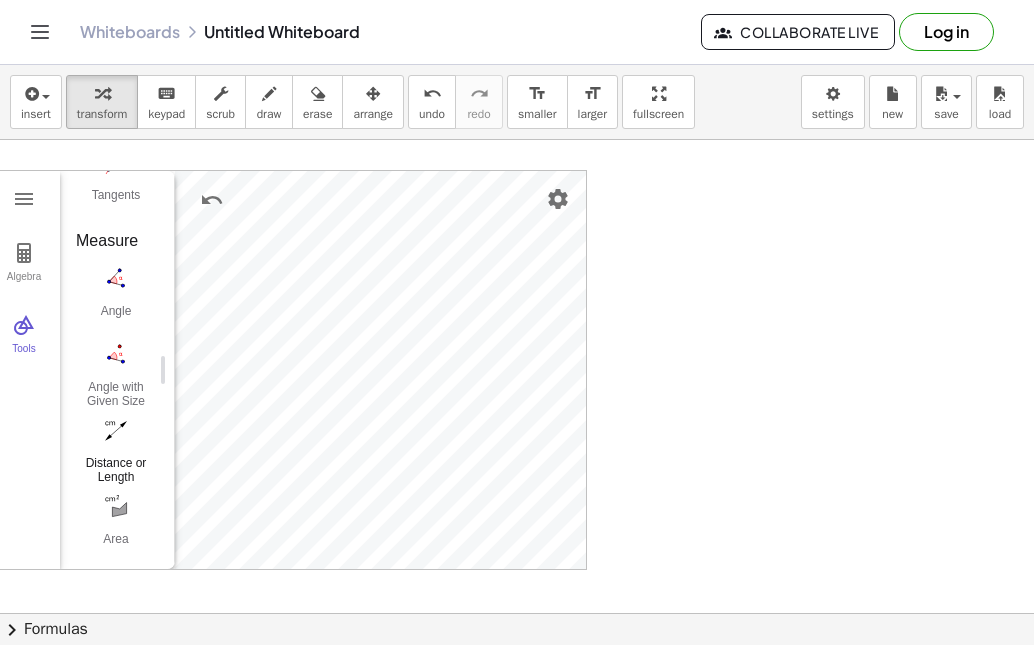 click at bounding box center (116, 430) 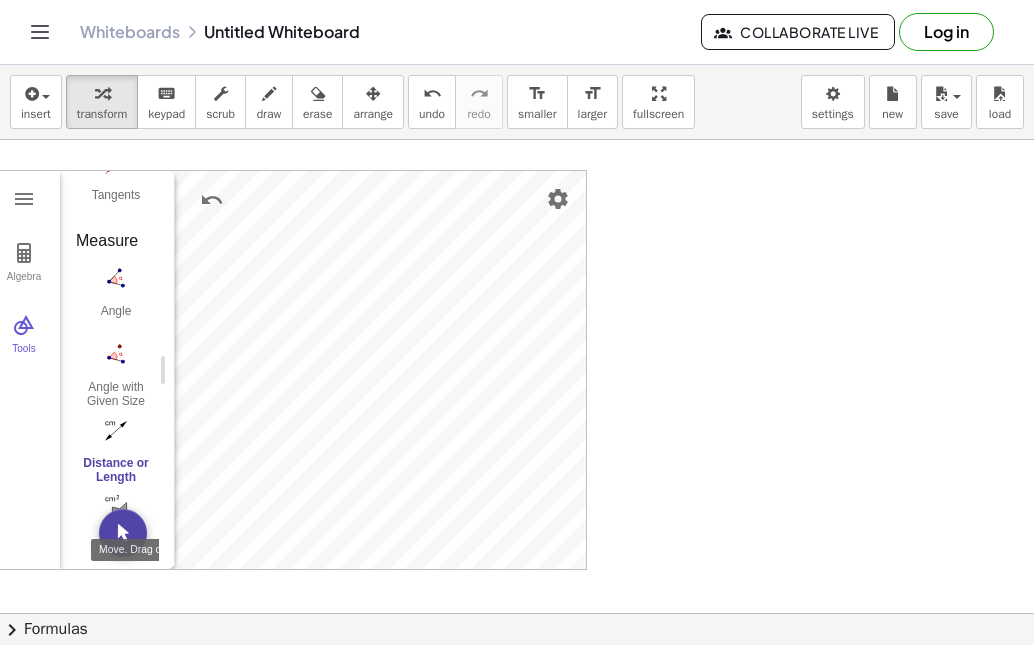 click at bounding box center (123, 533) 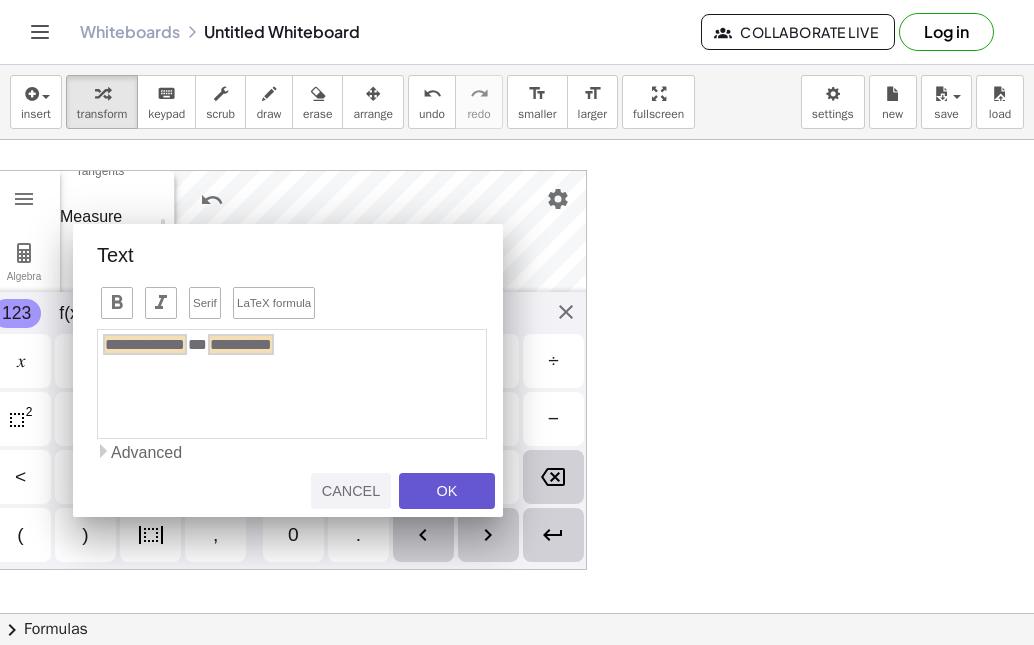 click on "Cancel" at bounding box center [351, 491] 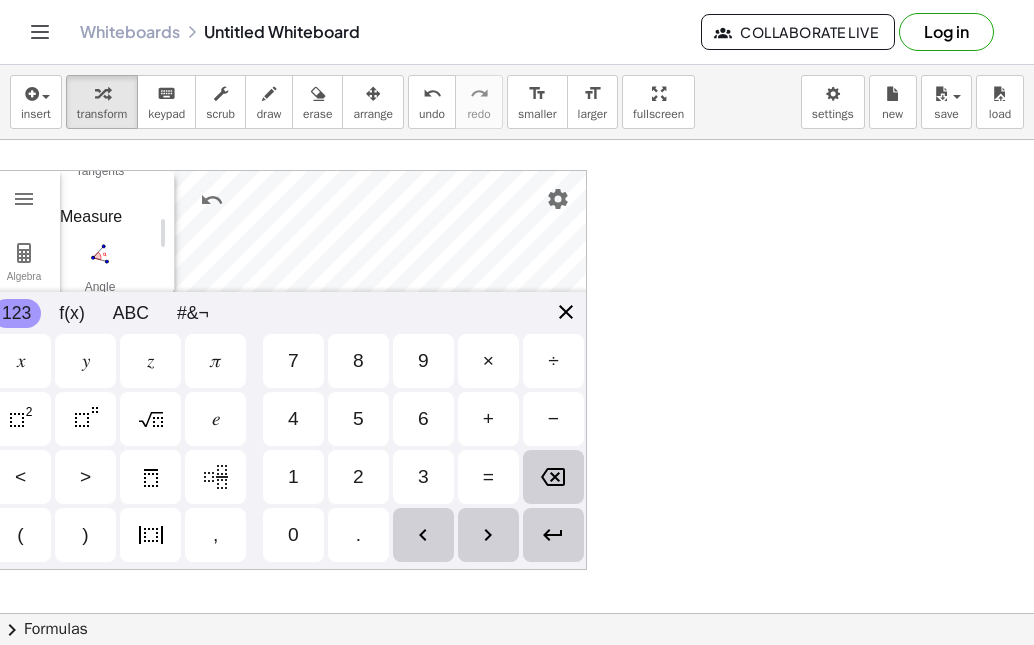 click on "Algebra Tools Point A Point B f = Segment A, B 3.4 M = Midpoint of A, B distanceAB = Distance between A and B 3.4 TextAB=Name(A)+(Name(B))+" = "+distanceAB distanceAM = Distance between A and M 1.7 TextAM=Name(A)+(Name(M))+" = "+distanceAM GeoGebra Geometry Basic Tools Move Point Segment Line Polygon Circle with Center through Point Edit Select Objects Show / Hide Label Show / Hide Object Delete Construct Midpoint or Center Perpendicular Line Perpendicular Bisector Parallel Line Angle Bisector Tangents Measure Angle Angle with Given Size Distance or Length Area Lines Segment Segment with Given Length Line Ray Vector Circles Circle with Center through Point Circle: Center & Radius Compass Semicircle Circular Sector Polygons Polygon Regular Polygon Transform Translate by Vector Rotate around Point Reflect about Line Reflect about Point Dilate from Point Media Image Text Less More   123 123 f(x) ABC #&¬ 𝑥 𝑦 𝑧 𝜋 7 8 9 × ÷ 𝑒 4 5 6 + − < > 1 2 3 = ( ) , 0 ." at bounding box center (287, 370) 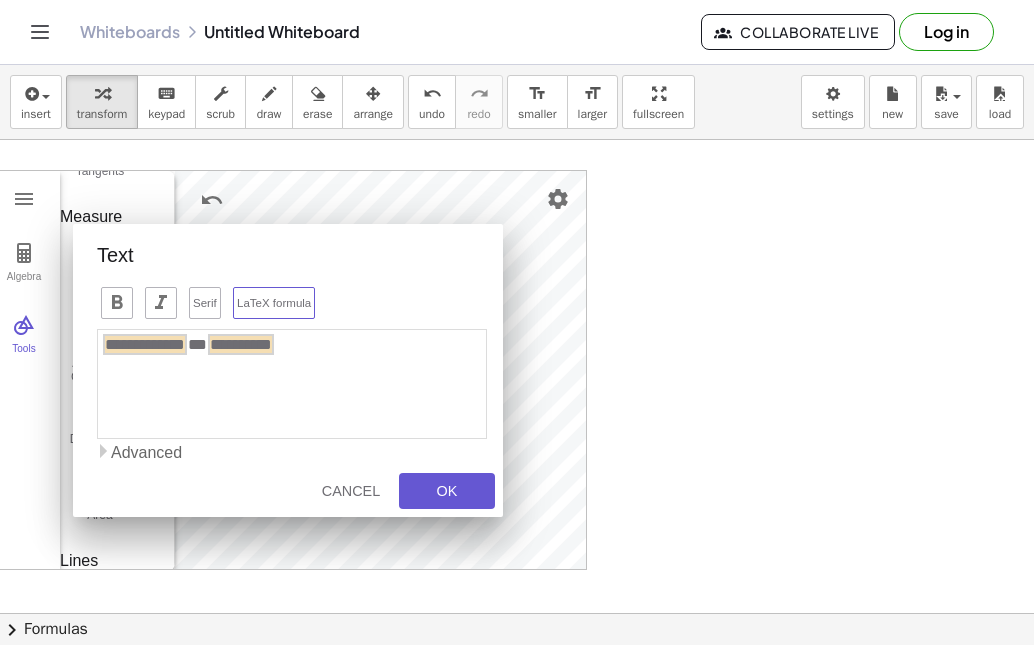 click on "LaTeX formula" at bounding box center (274, 303) 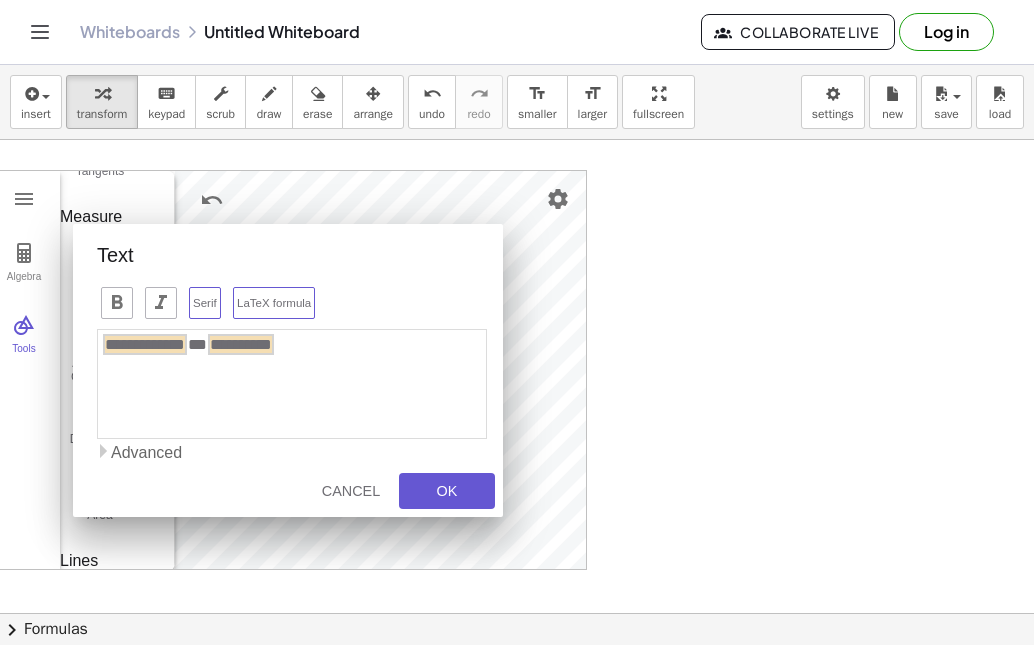 click on "Serif" at bounding box center (205, 303) 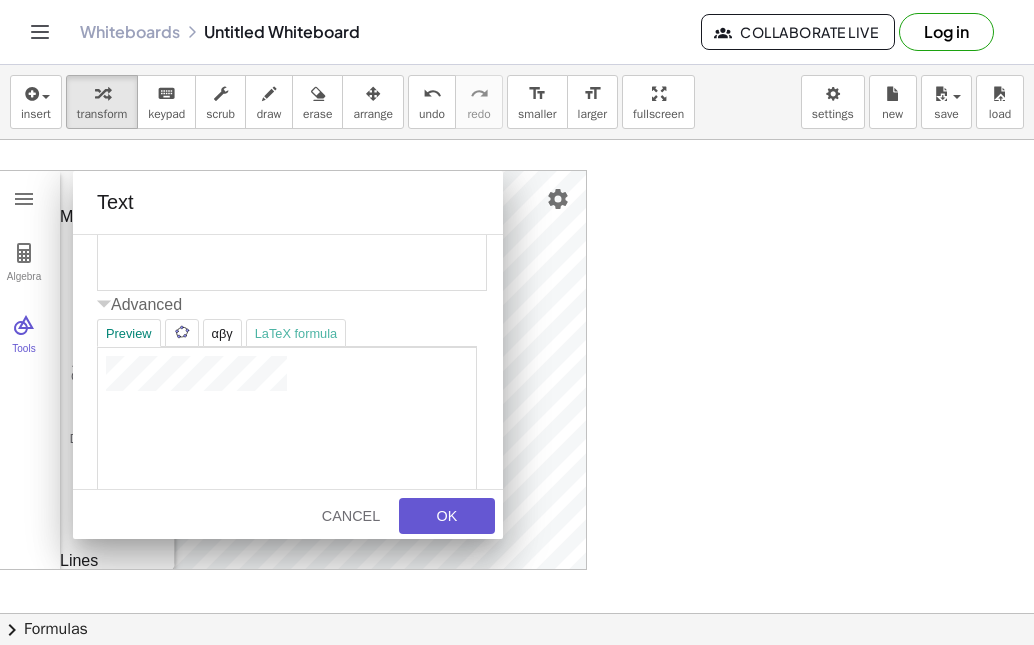 scroll, scrollTop: 99, scrollLeft: 0, axis: vertical 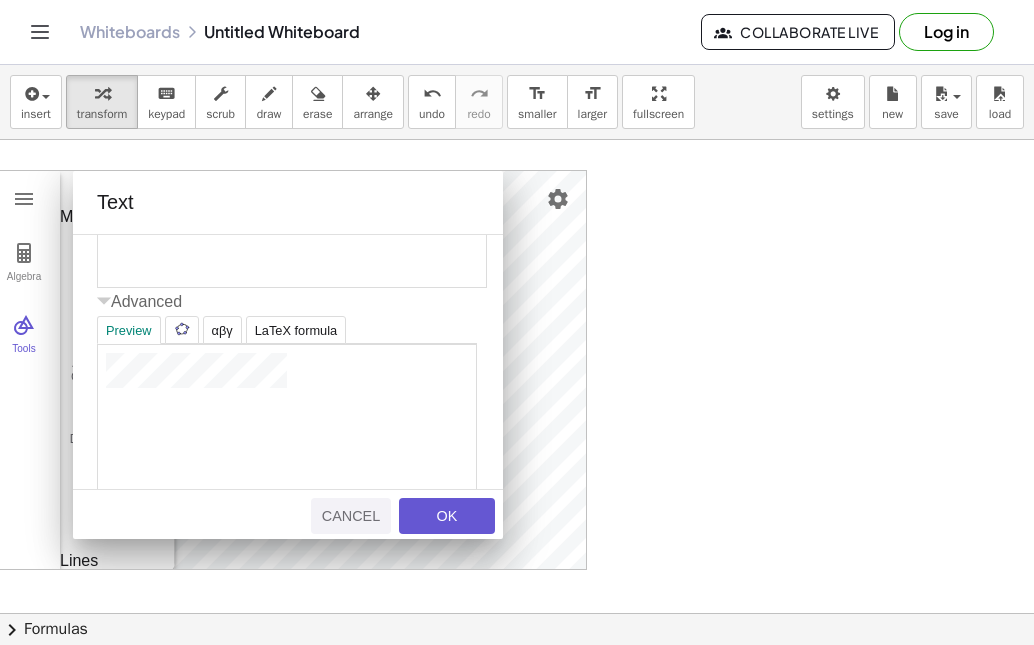click on "Cancel" at bounding box center [351, 516] 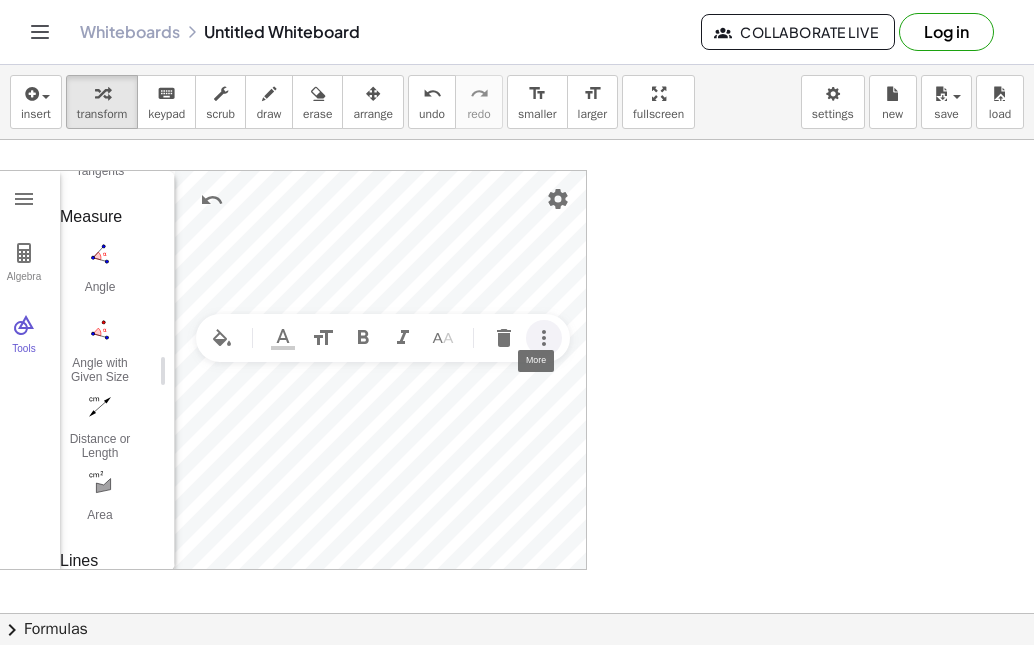 click at bounding box center (544, 338) 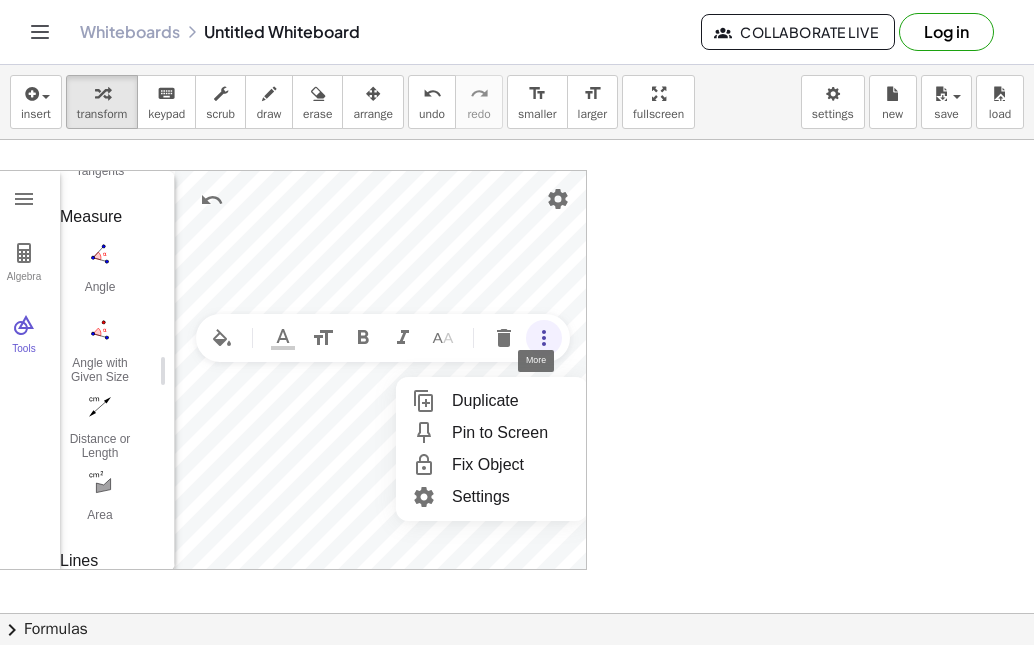click at bounding box center [544, 338] 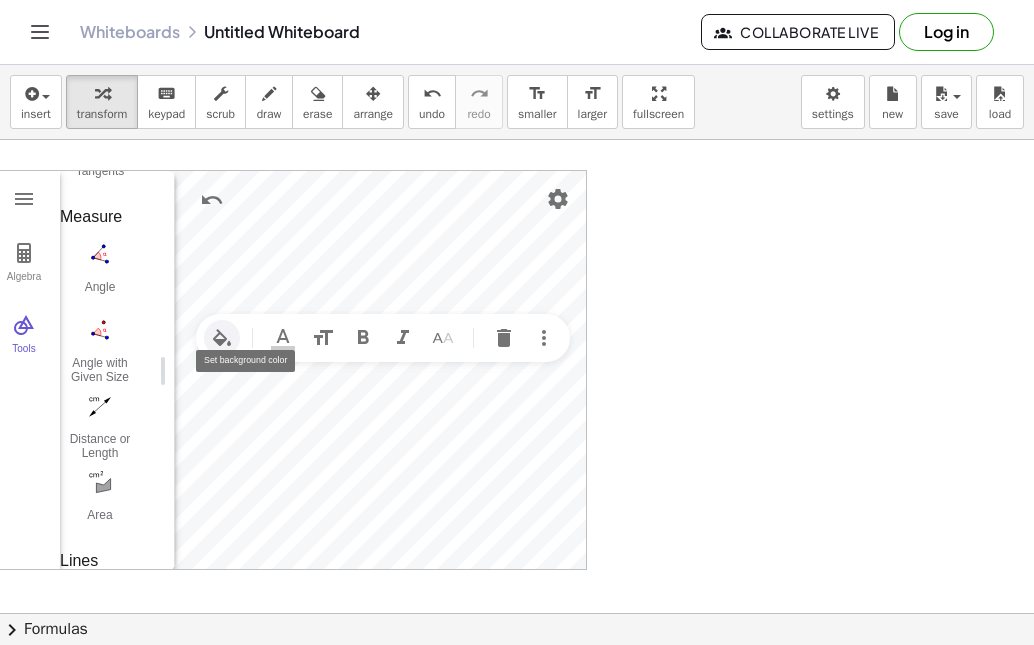 click at bounding box center (222, 338) 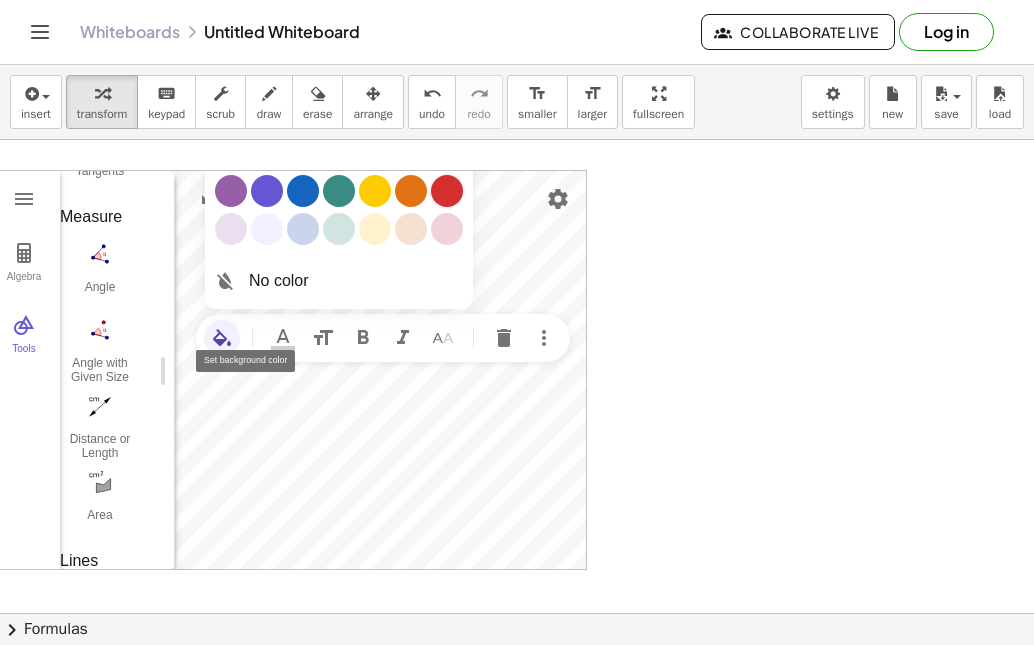 click at bounding box center [447, 191] 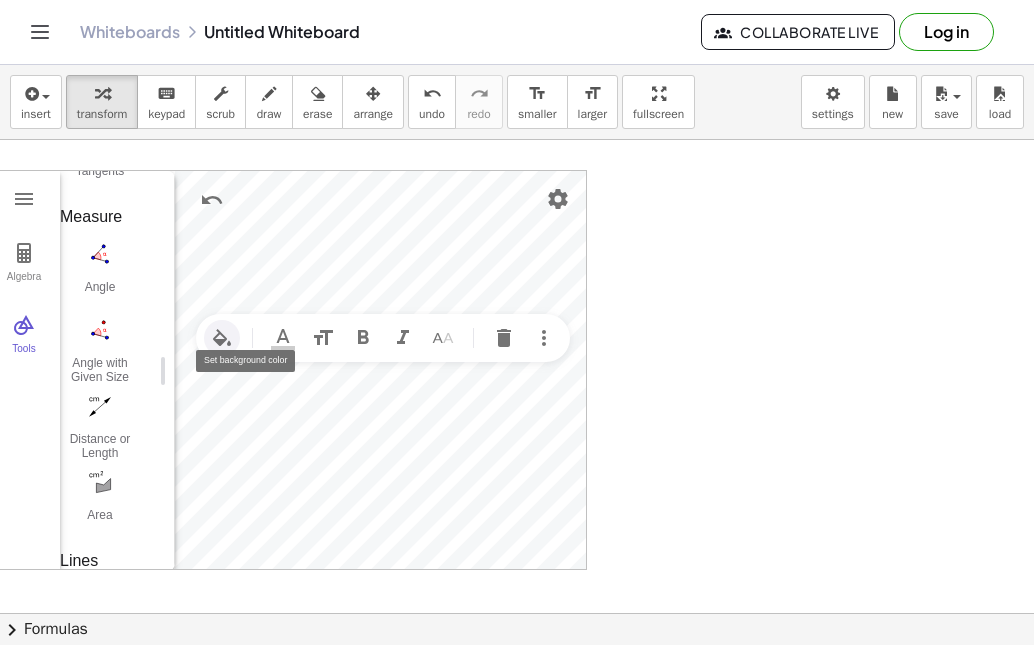 click at bounding box center [222, 338] 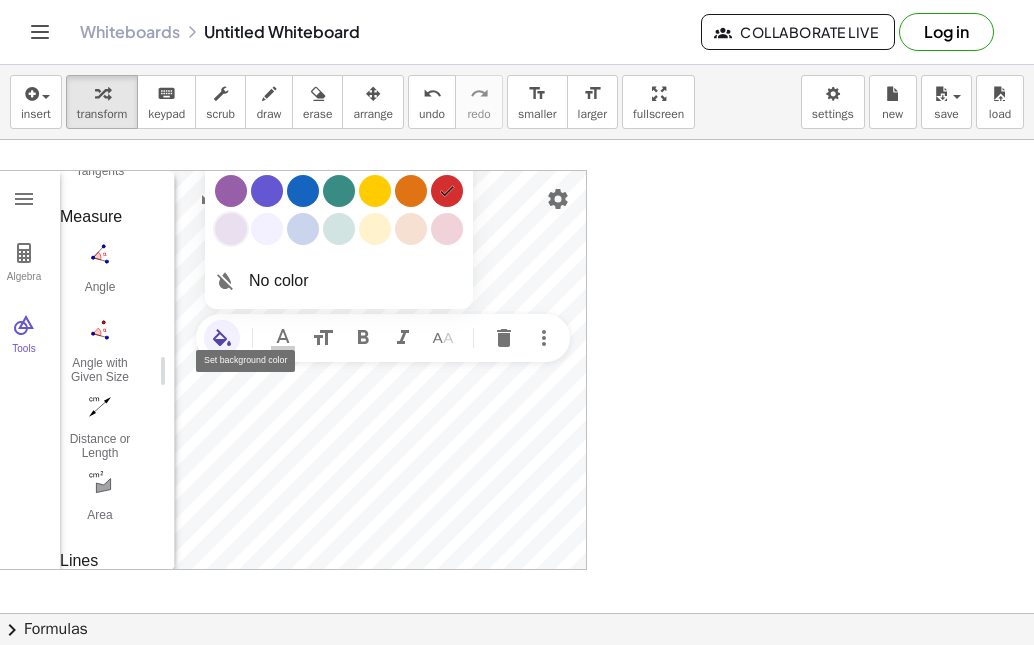 click at bounding box center (231, 229) 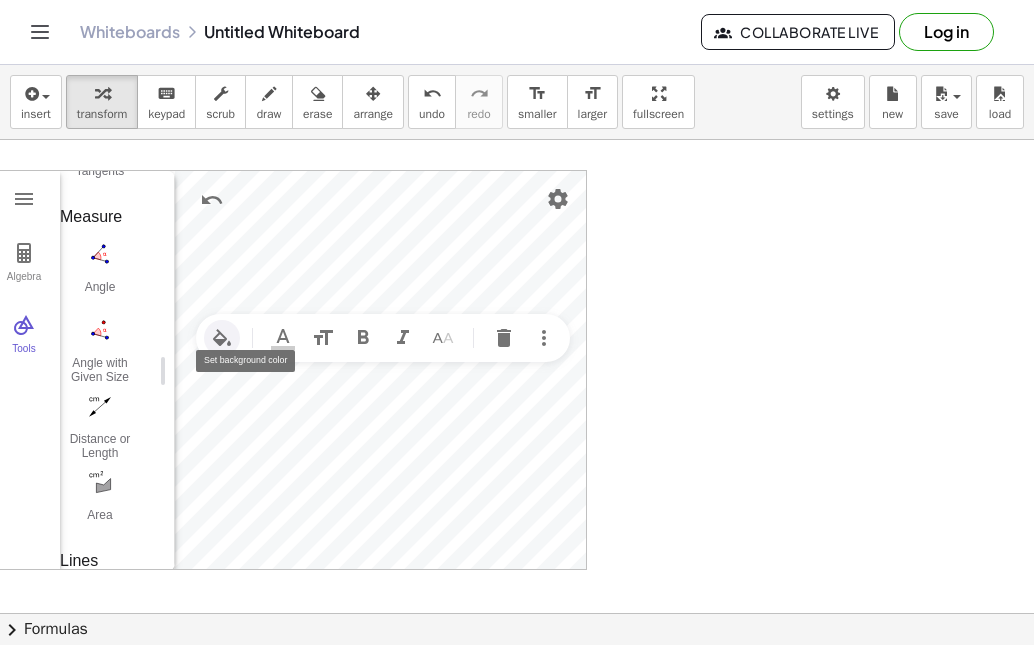 click at bounding box center [222, 338] 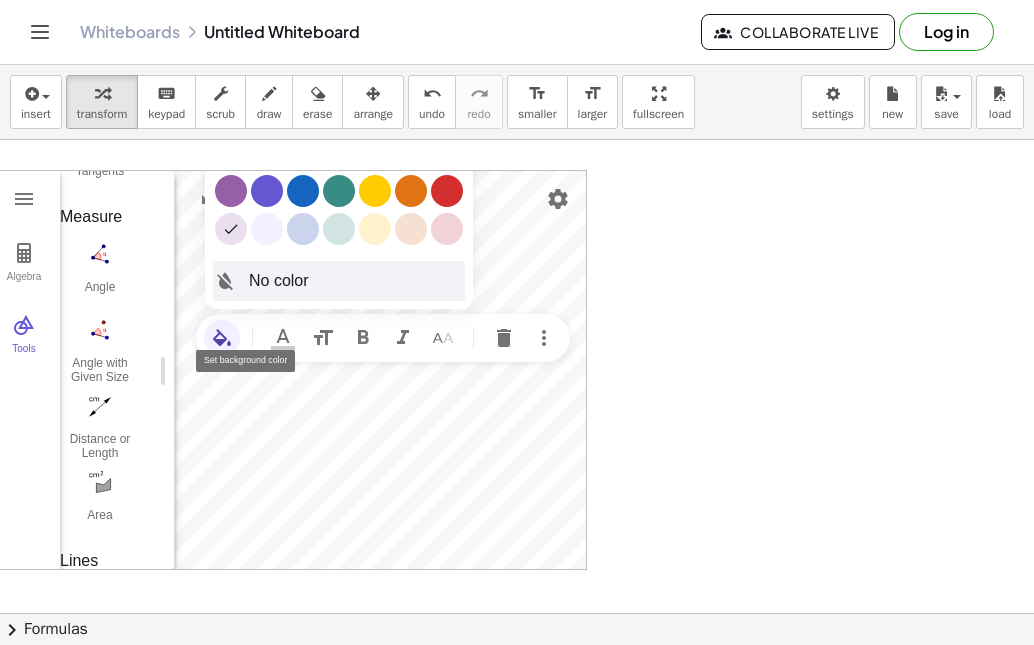 click on "No color" at bounding box center (279, 281) 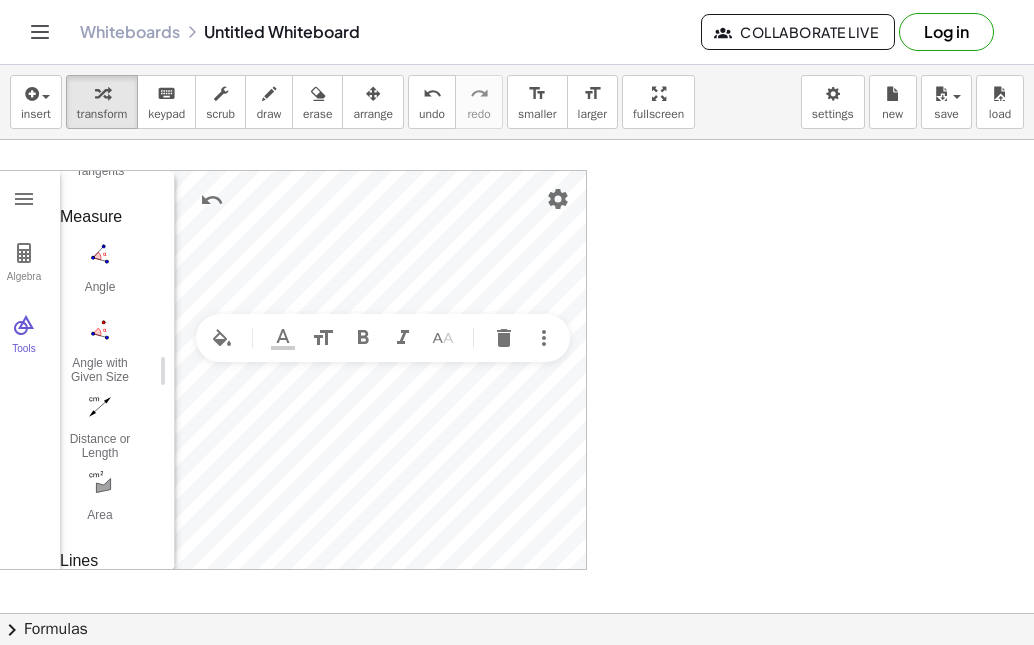 click at bounding box center (517, 613) 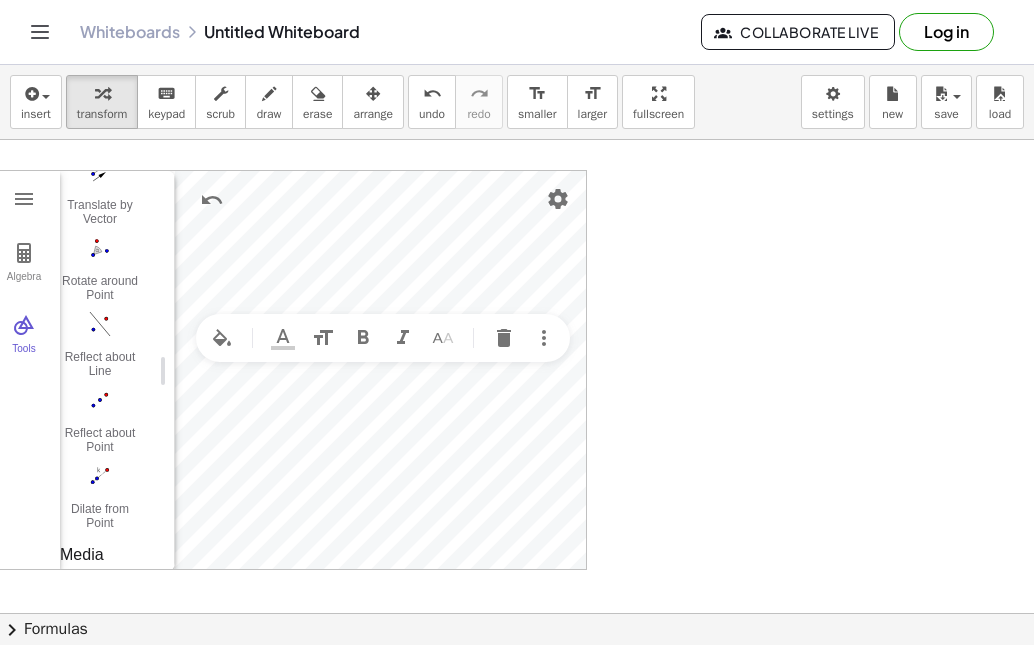 scroll, scrollTop: 2779, scrollLeft: 0, axis: vertical 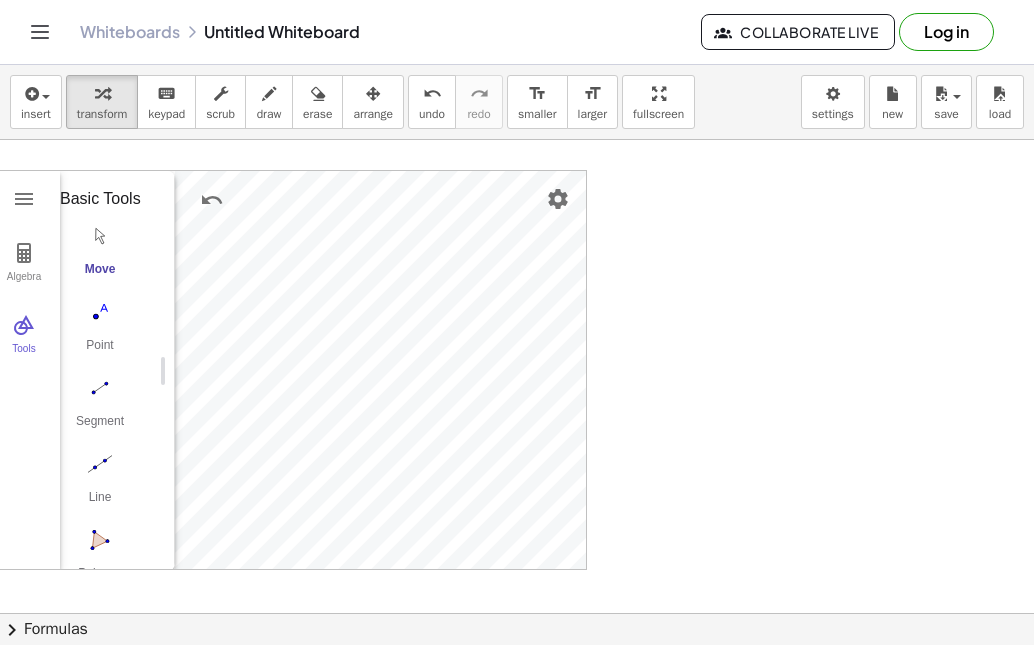 click at bounding box center (100, 236) 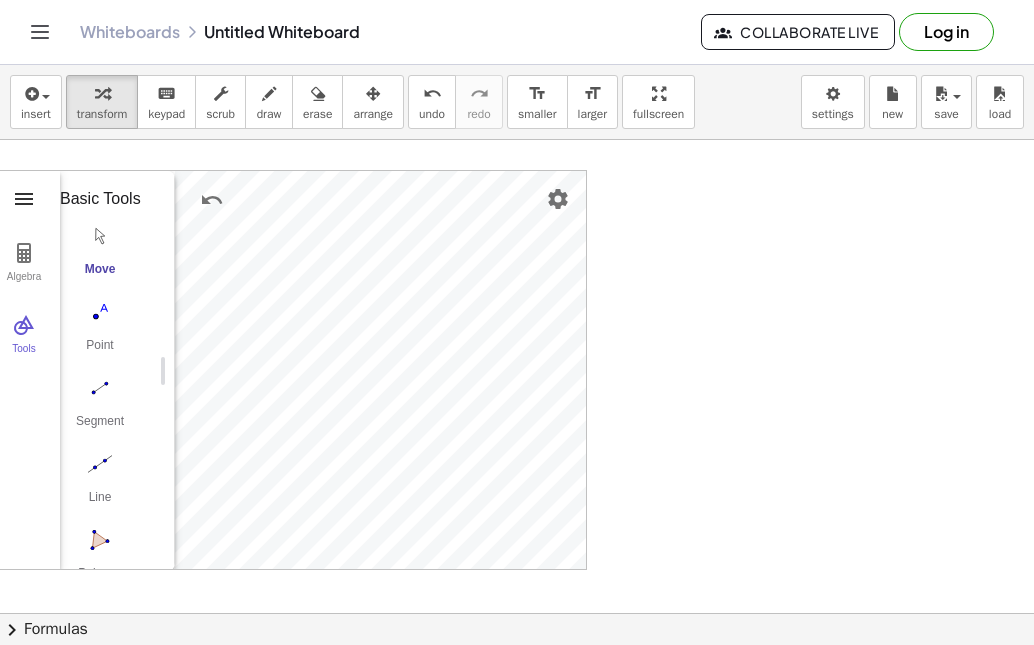 click at bounding box center (24, 199) 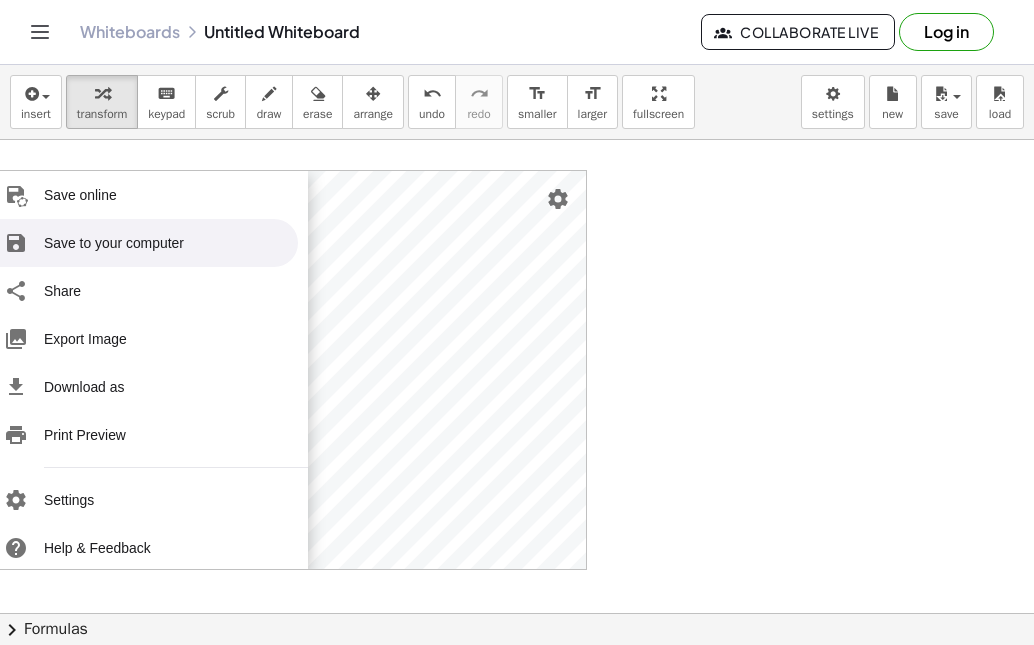 scroll, scrollTop: 174, scrollLeft: 0, axis: vertical 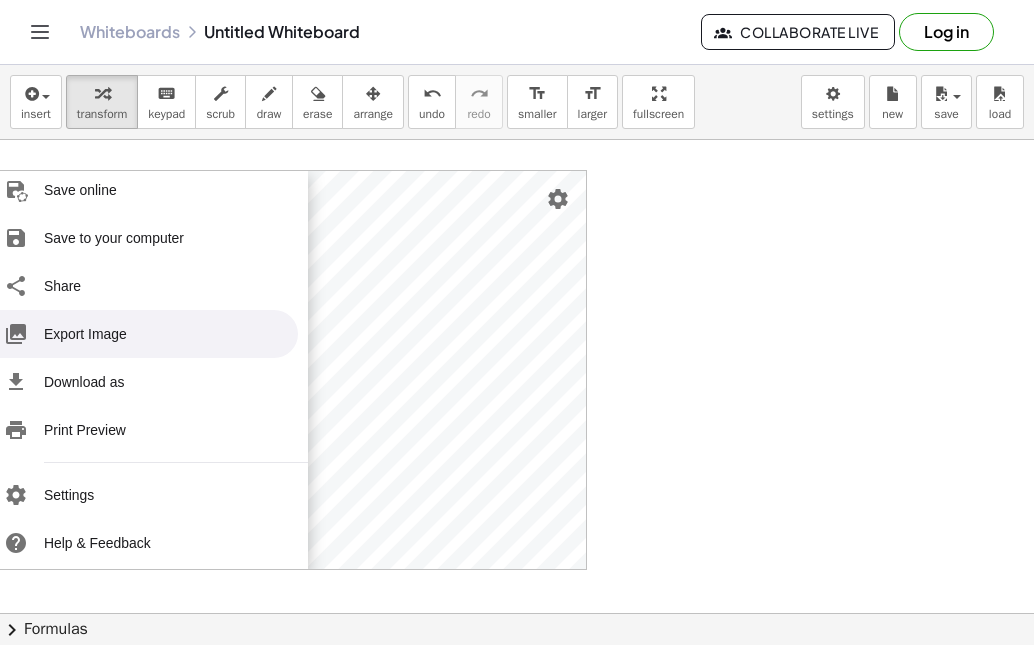 click on "Export Image" at bounding box center [143, 334] 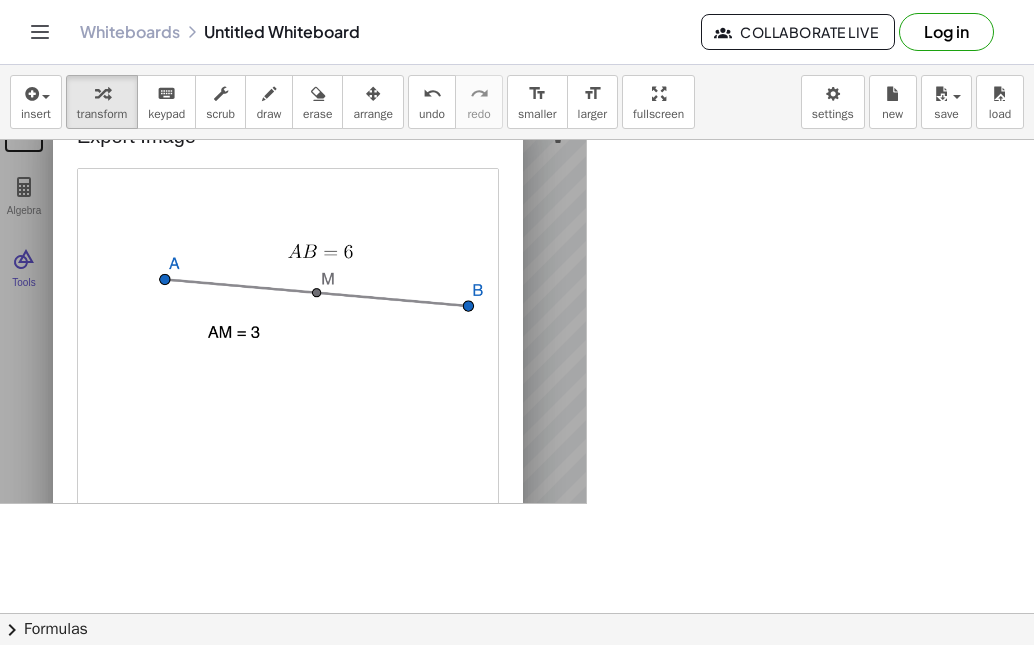 scroll, scrollTop: 35, scrollLeft: 0, axis: vertical 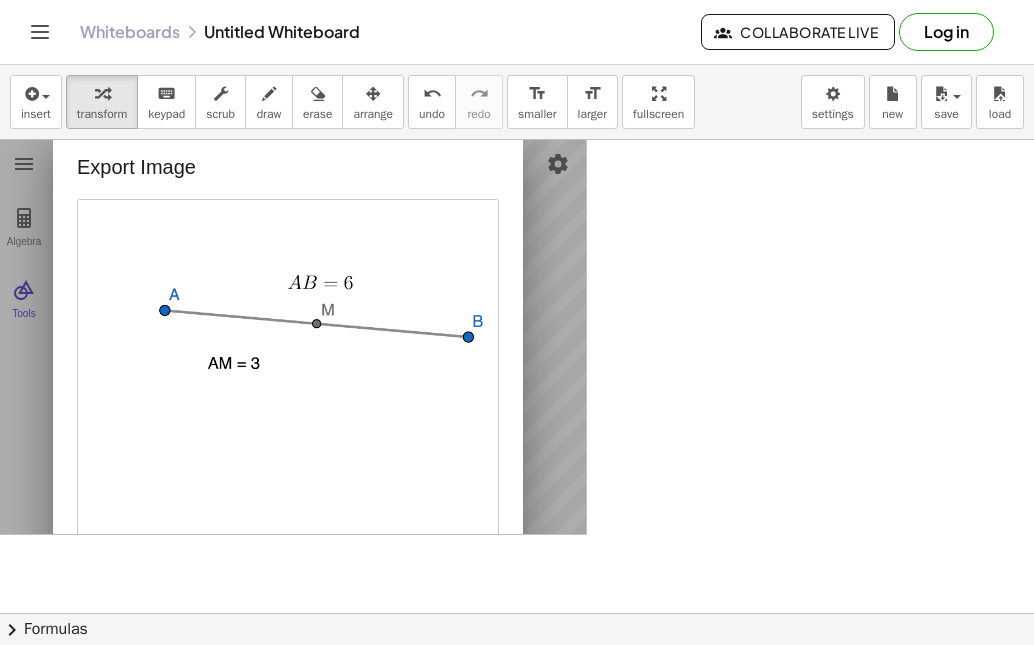 click at bounding box center (288, 404) 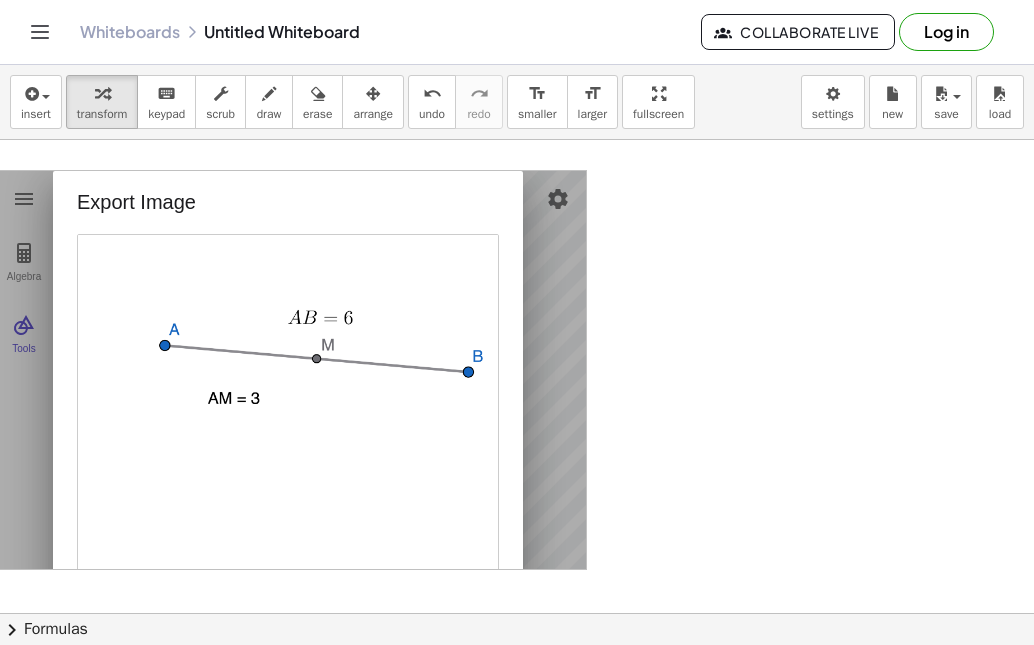 scroll, scrollTop: 0, scrollLeft: 0, axis: both 